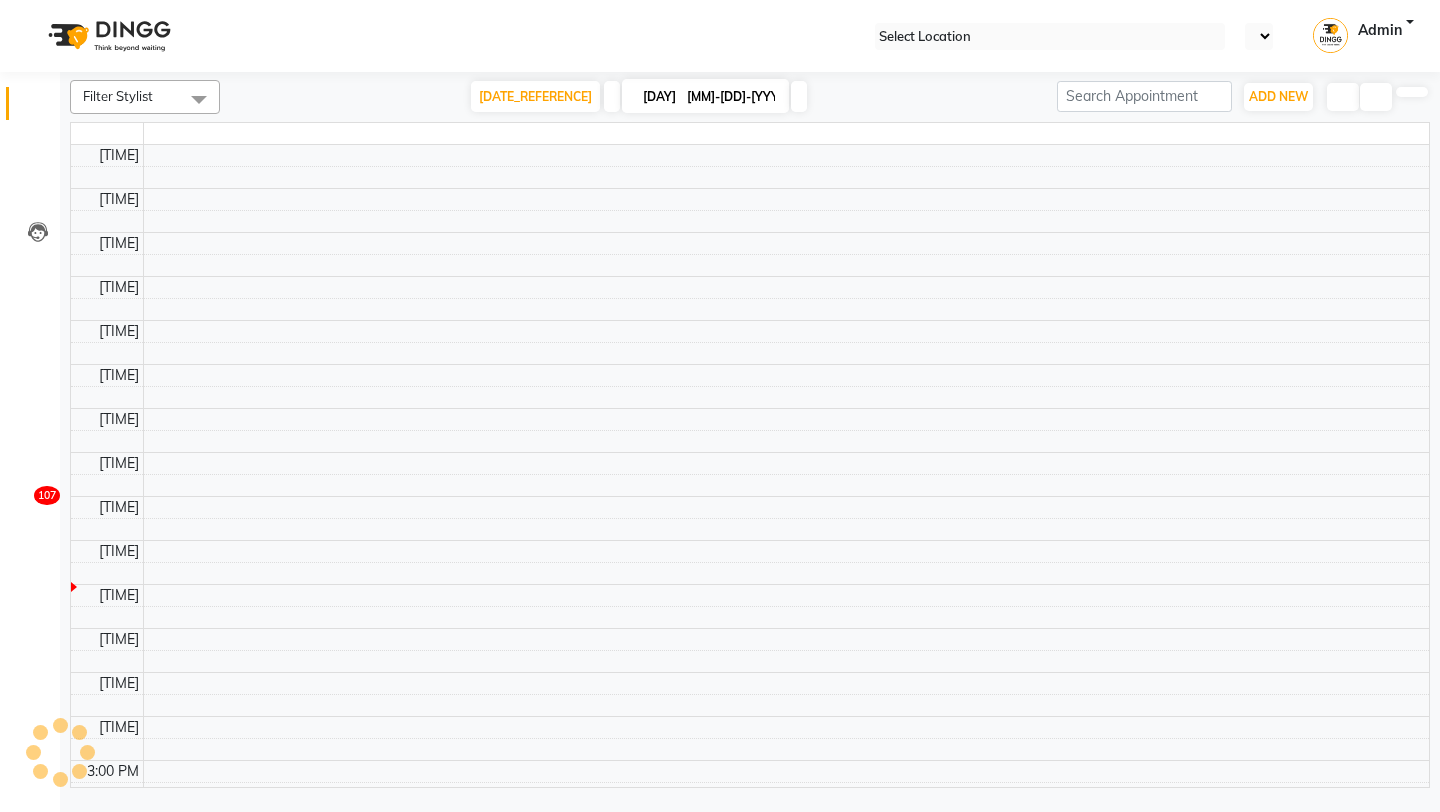 scroll, scrollTop: 0, scrollLeft: 0, axis: both 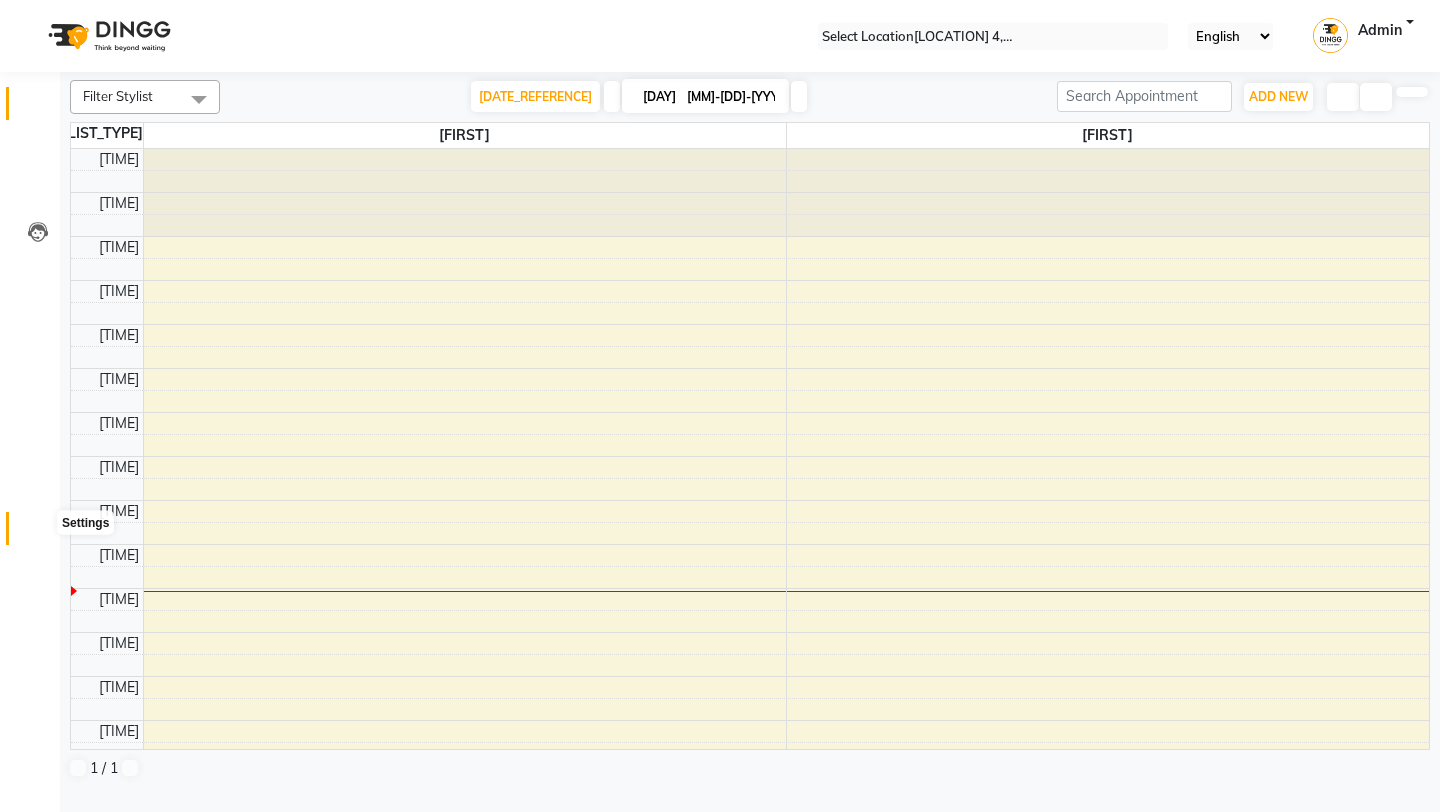 click at bounding box center (38, 533) 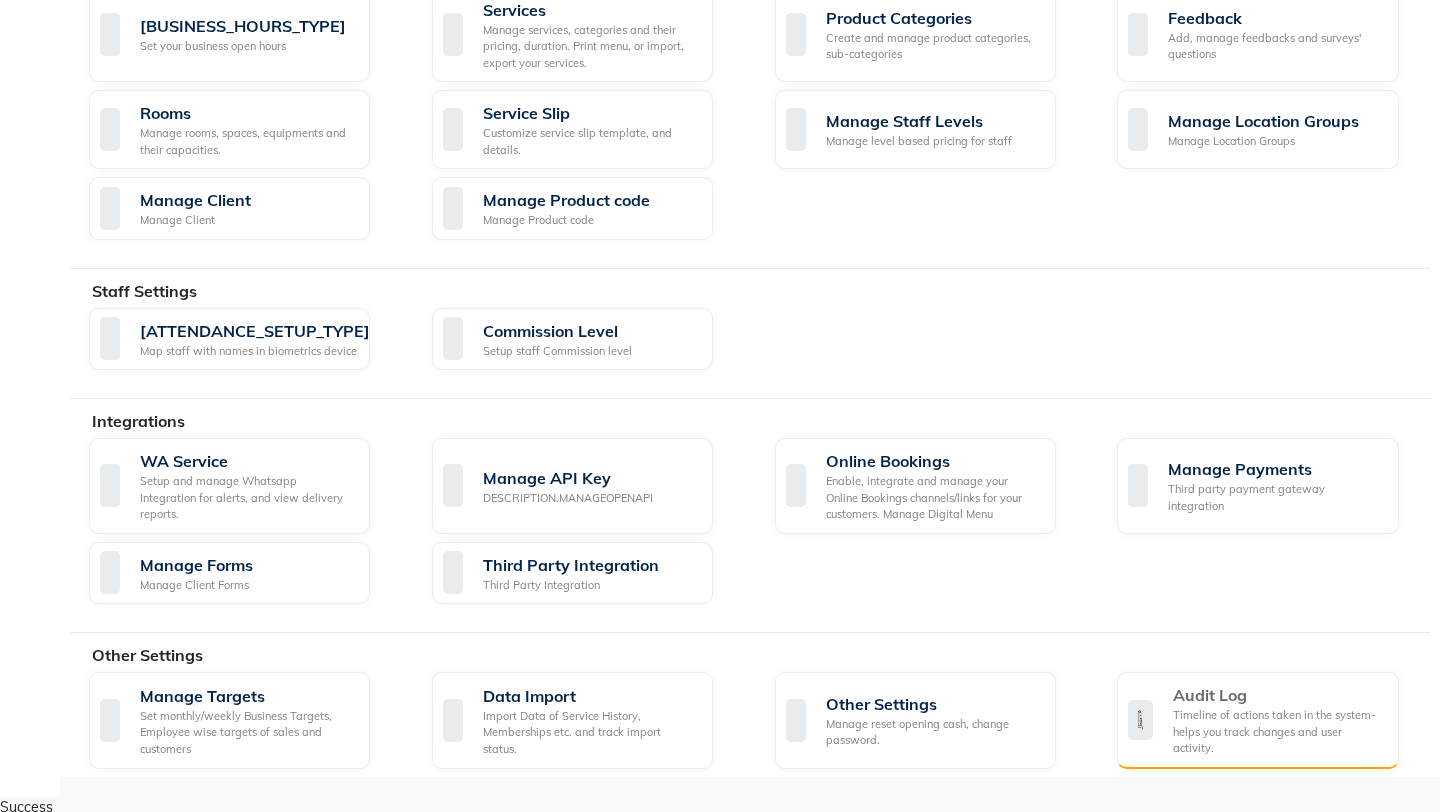scroll, scrollTop: 833, scrollLeft: 0, axis: vertical 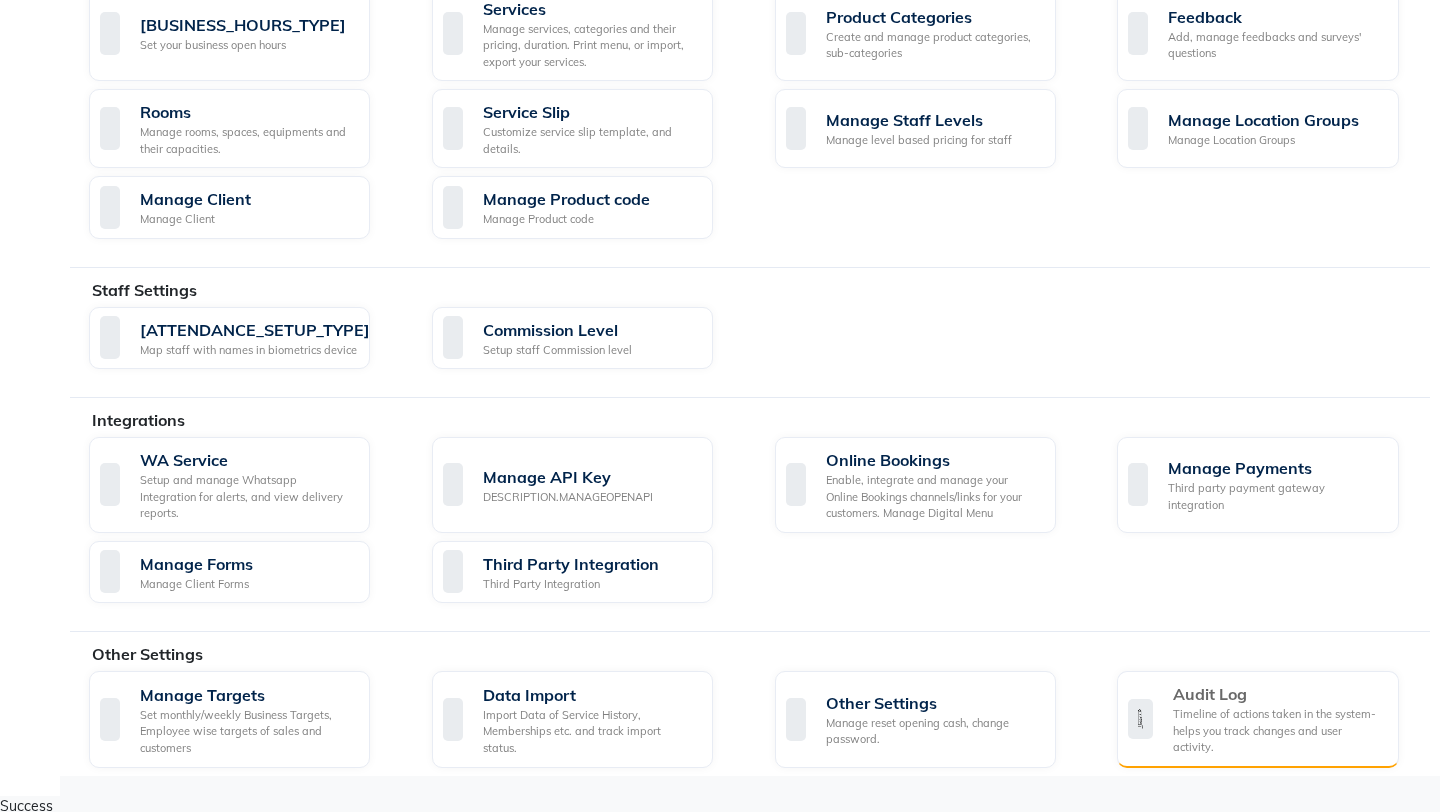 click on "Audit Log Timeline of actions taken in the system- helps you track changes and user activity." at bounding box center [1255, 719] 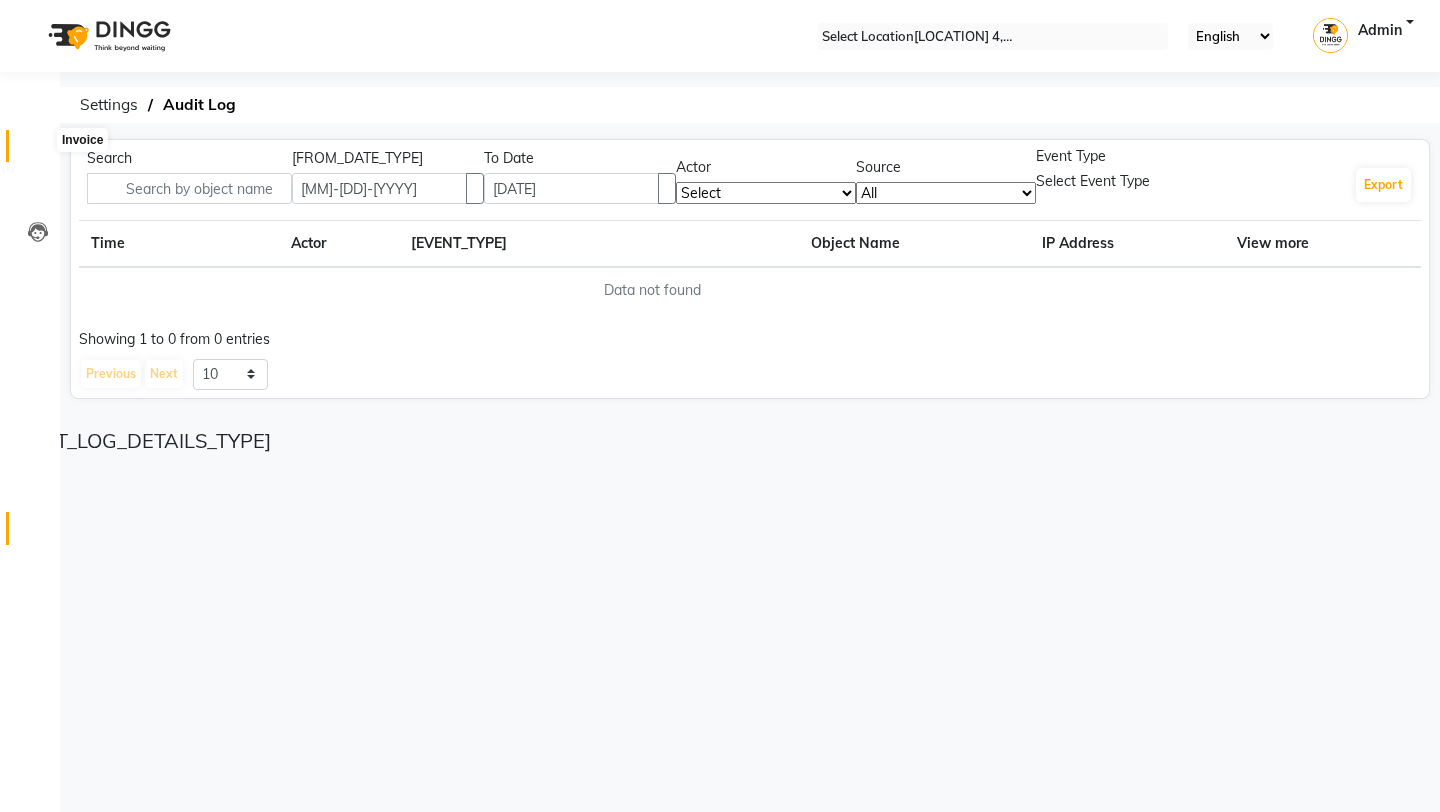 click at bounding box center (38, 151) 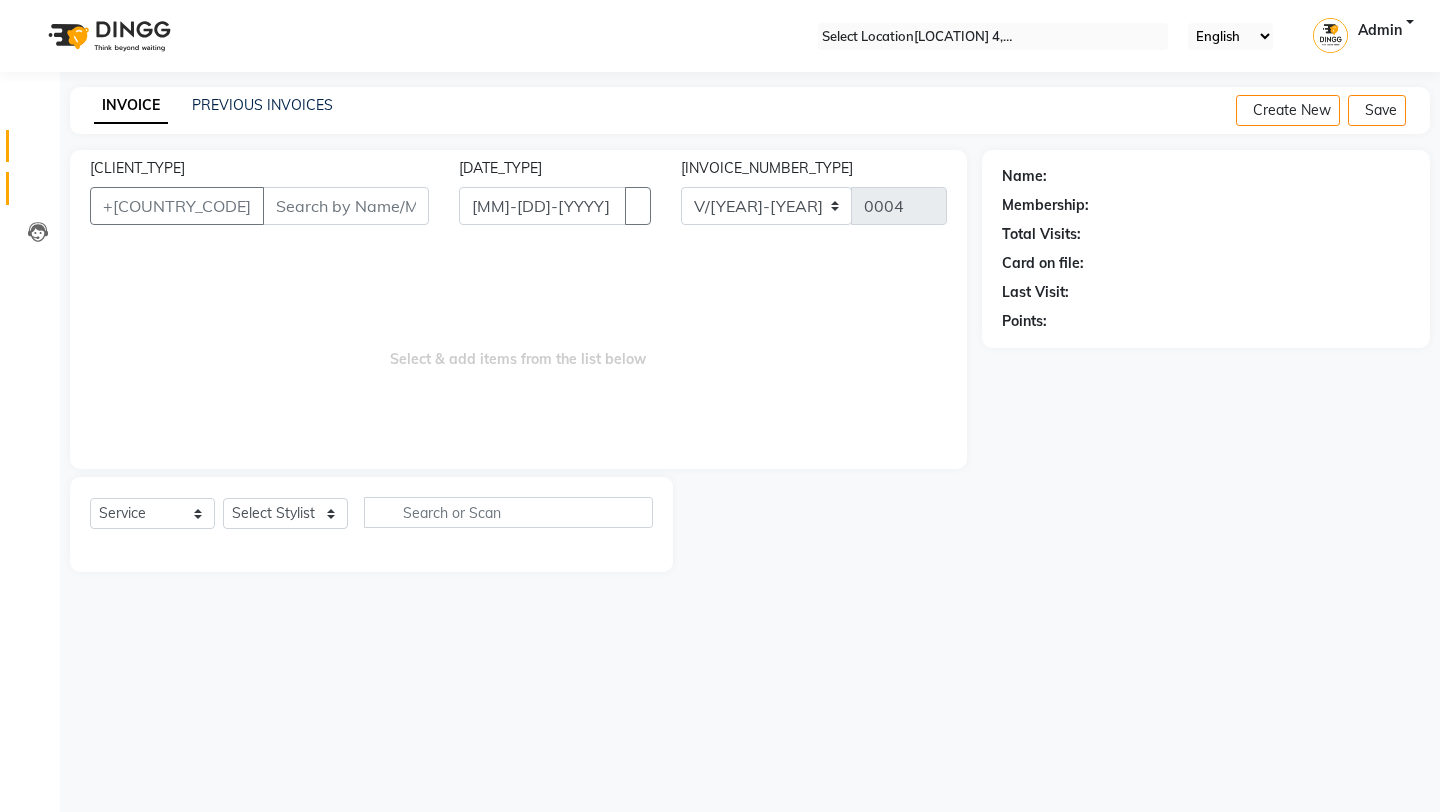 click at bounding box center [38, 193] 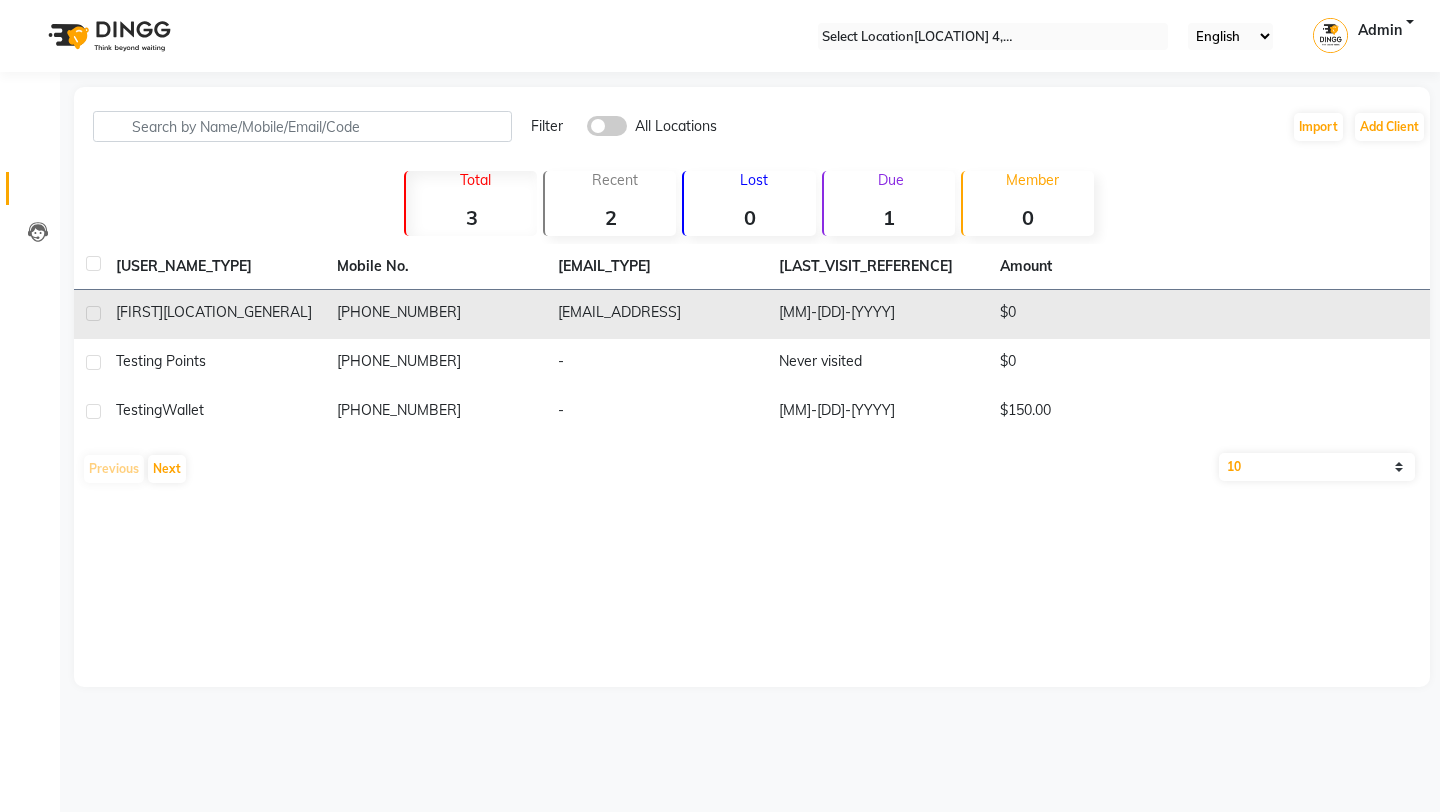click on "[FIRST] [LOCATION_GENERAL]" at bounding box center (214, 312) 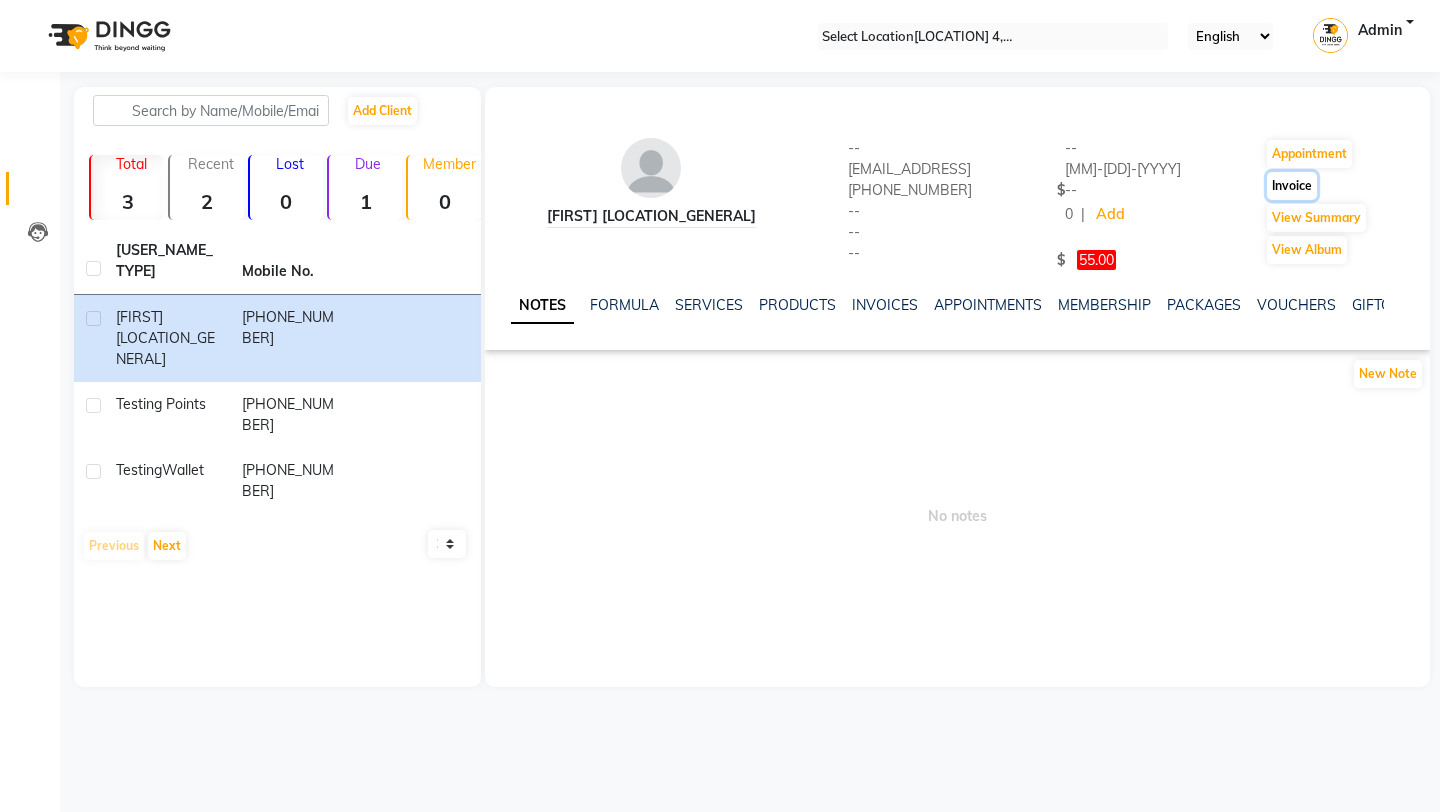 click on "Invoice" at bounding box center (1309, 154) 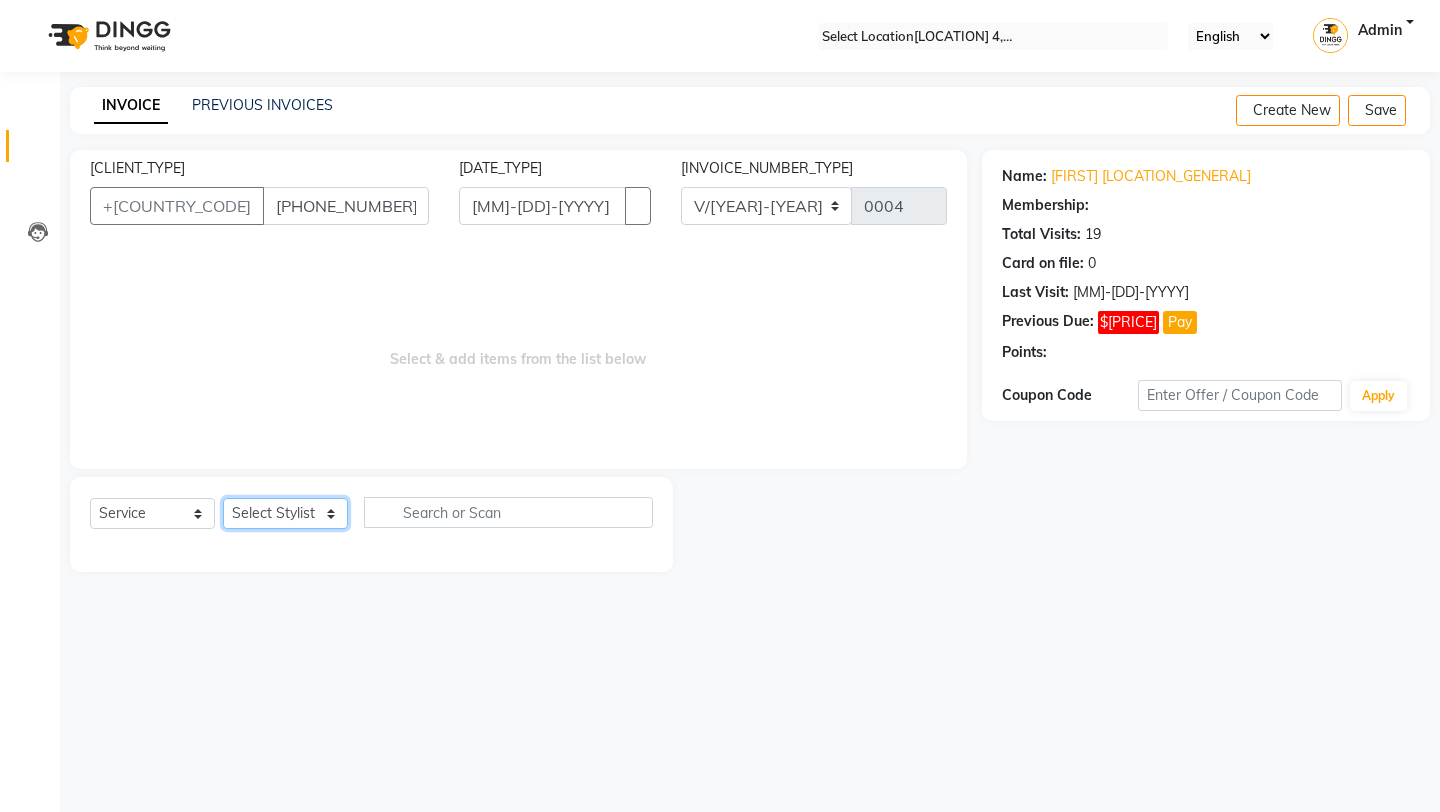 click on "Select Stylist [FIRST] [FIRST]" at bounding box center [285, 513] 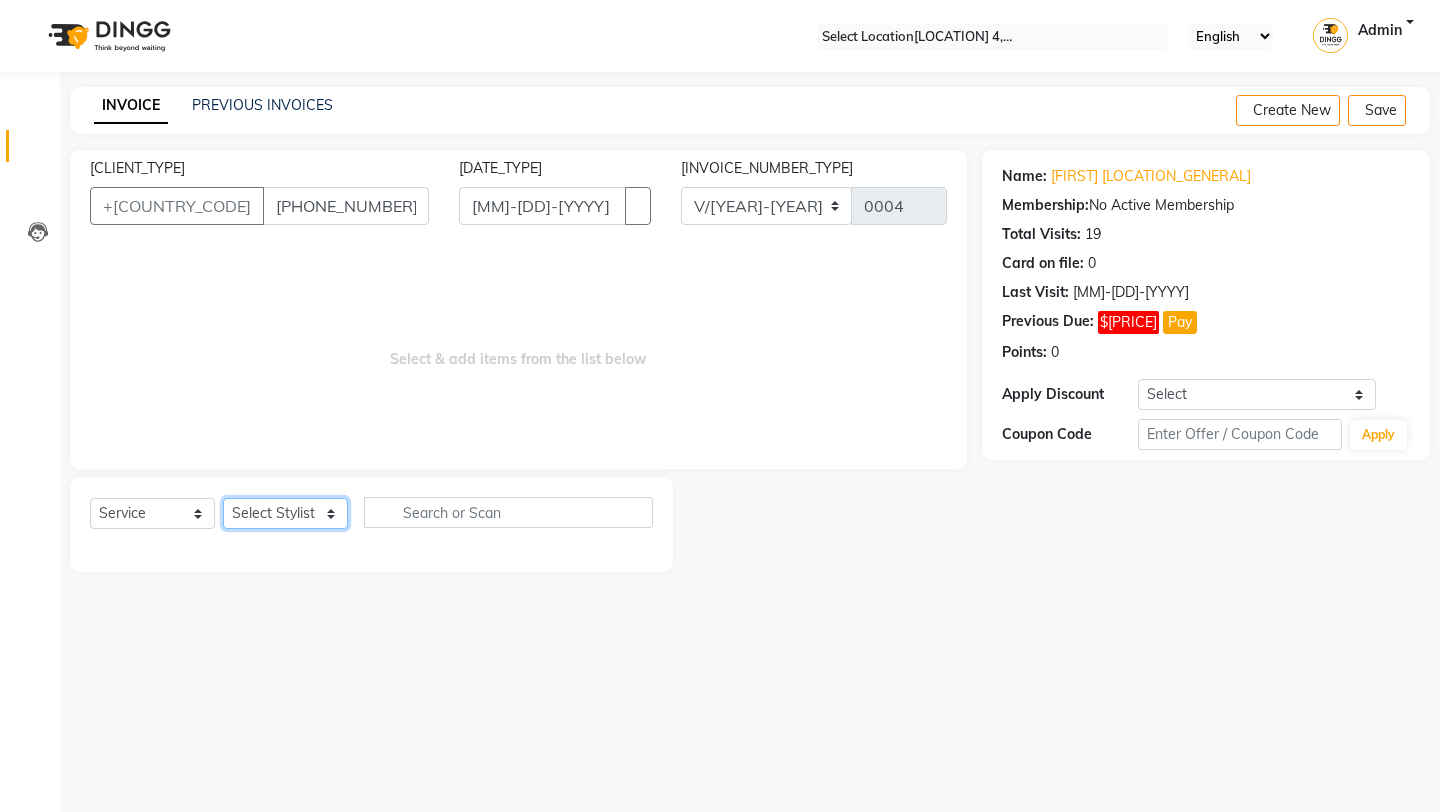 select on "3123" 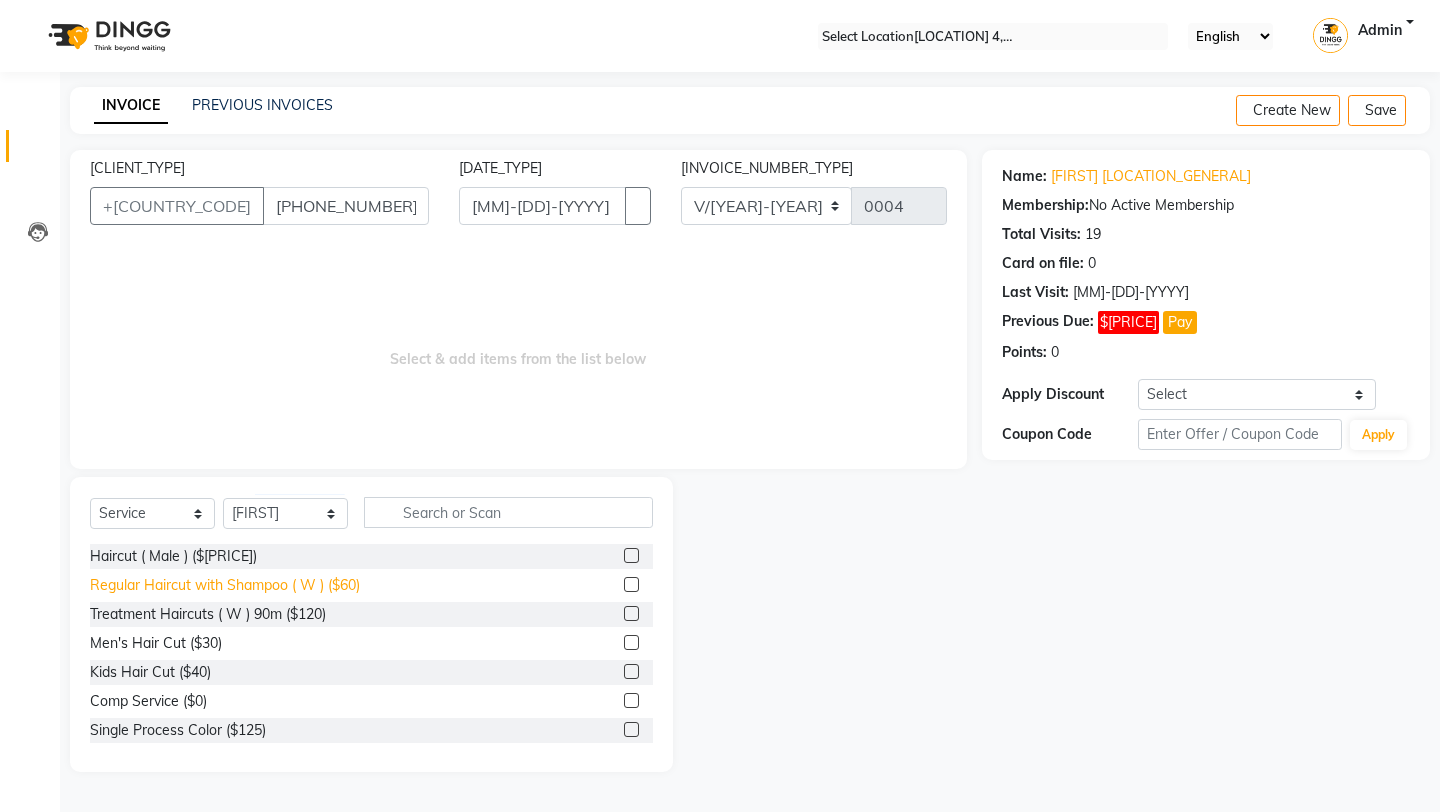 click on "Regular Haircut with Shampoo ( W ) ($60)" at bounding box center (173, 556) 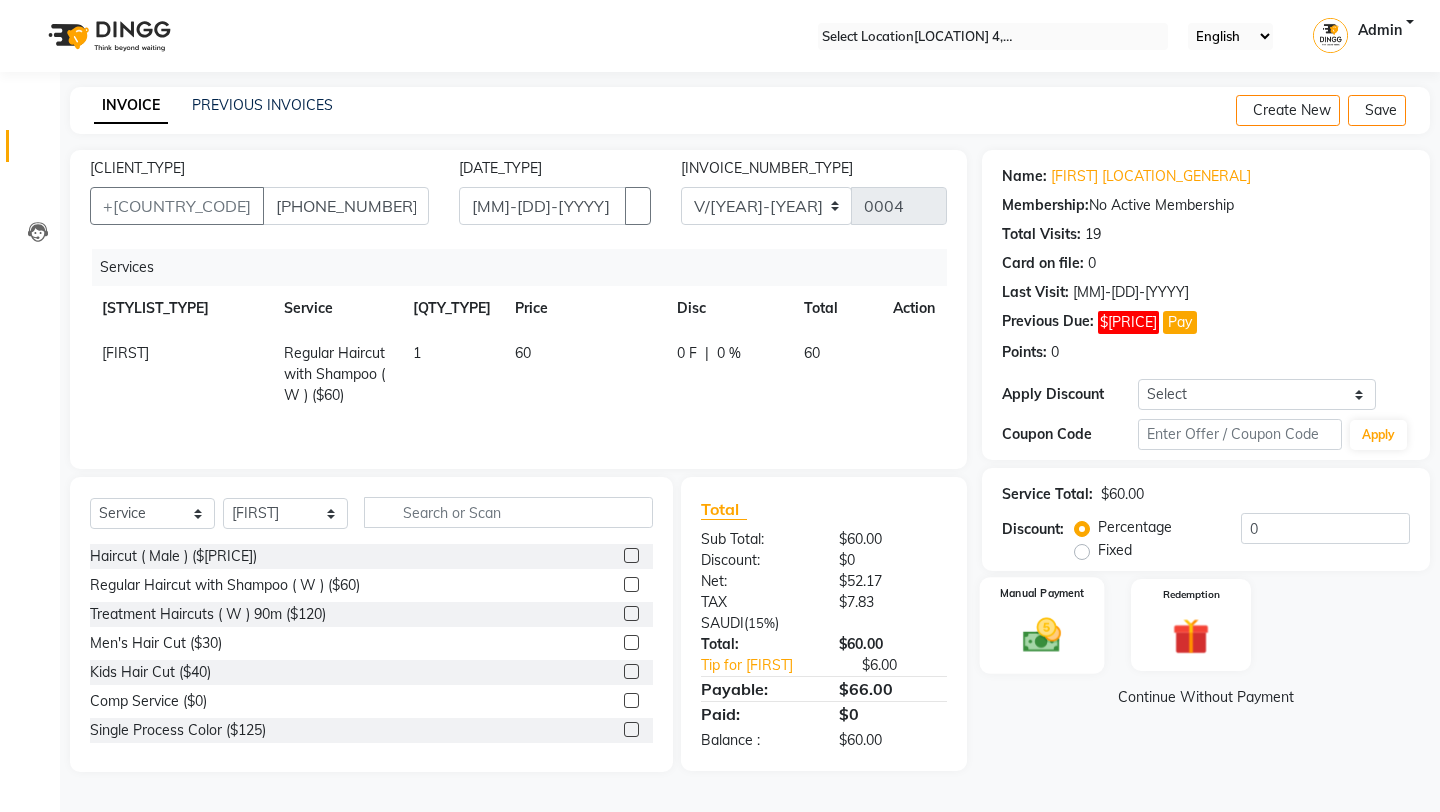 click at bounding box center (1041, 635) 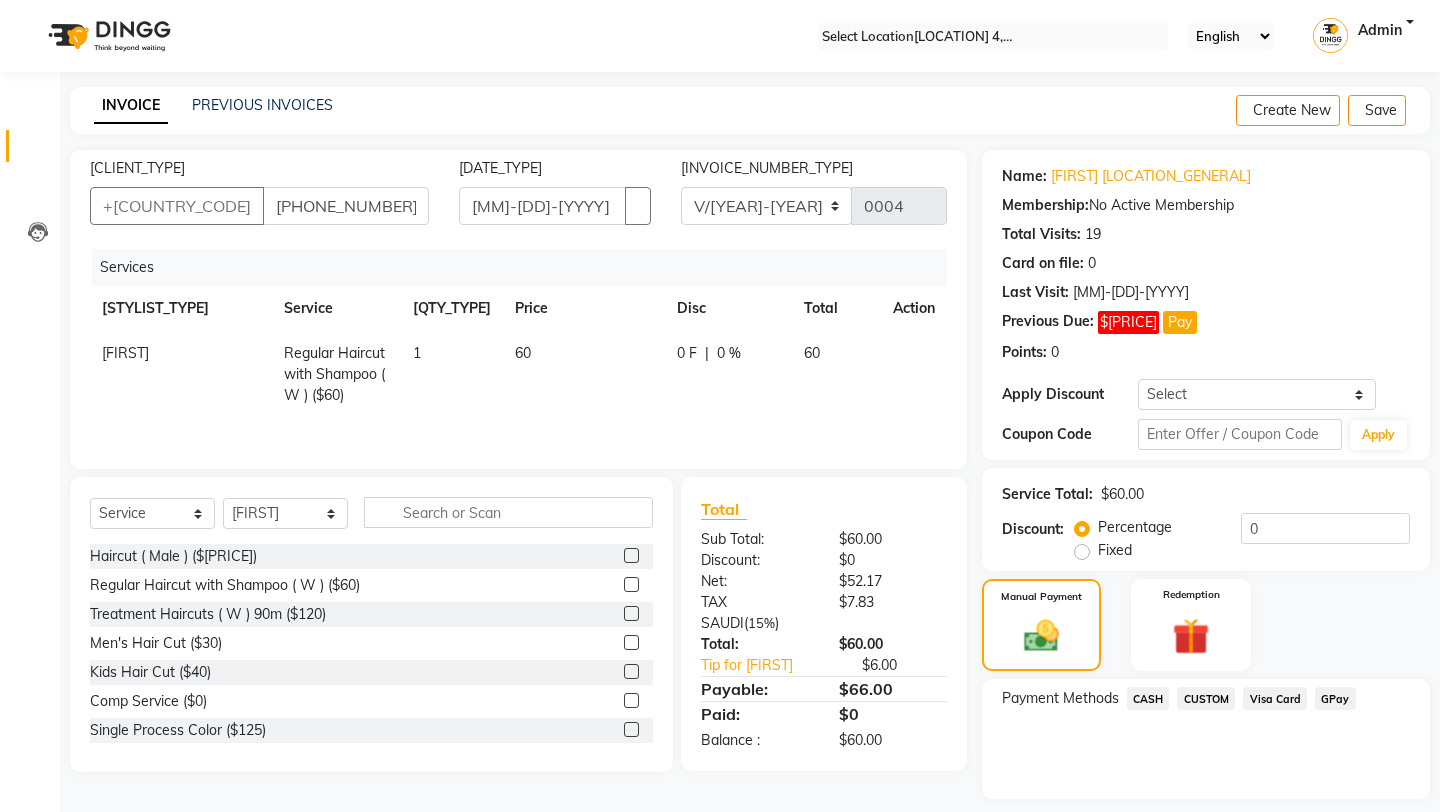 click on "CASH" at bounding box center (1148, 698) 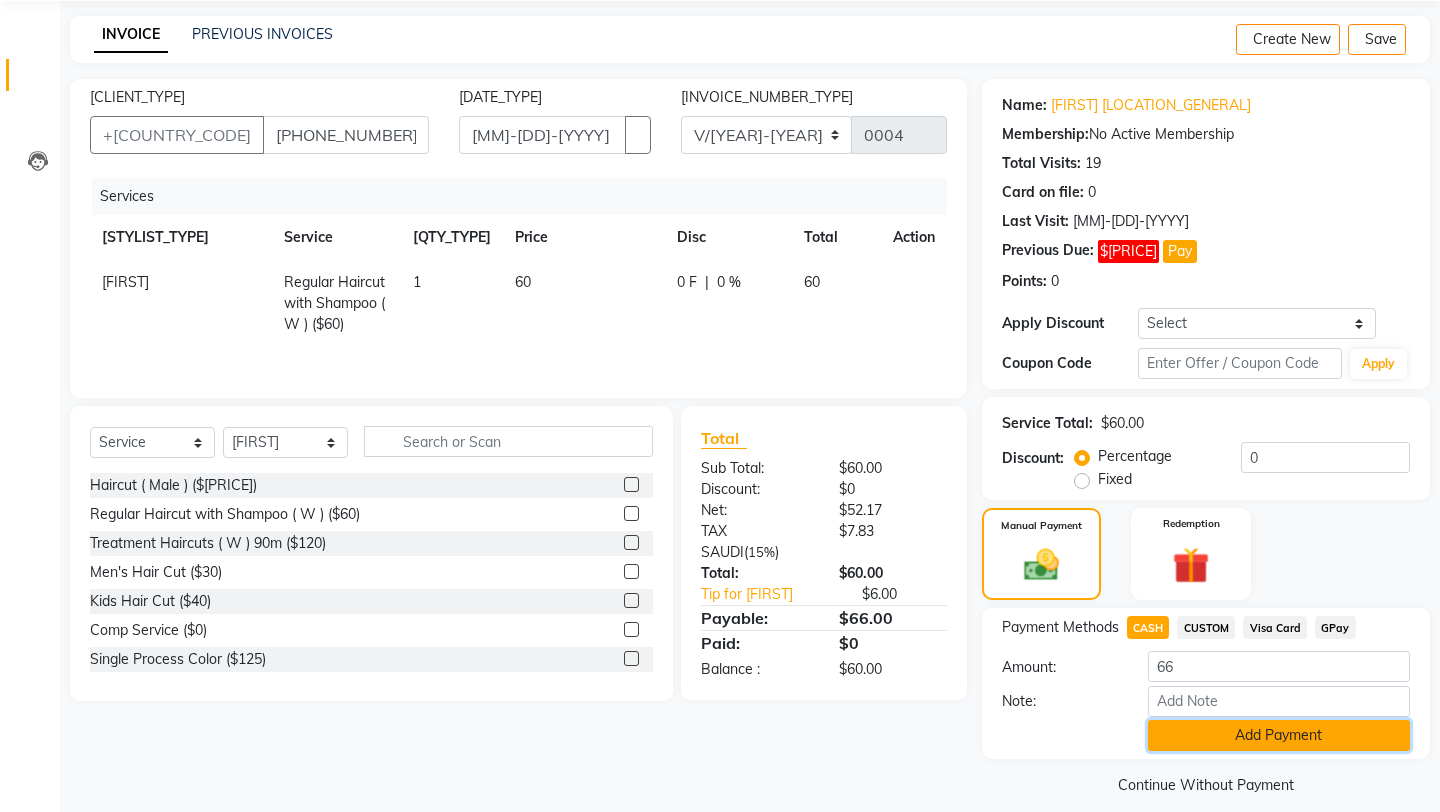 click on "Add Payment" at bounding box center (1279, 735) 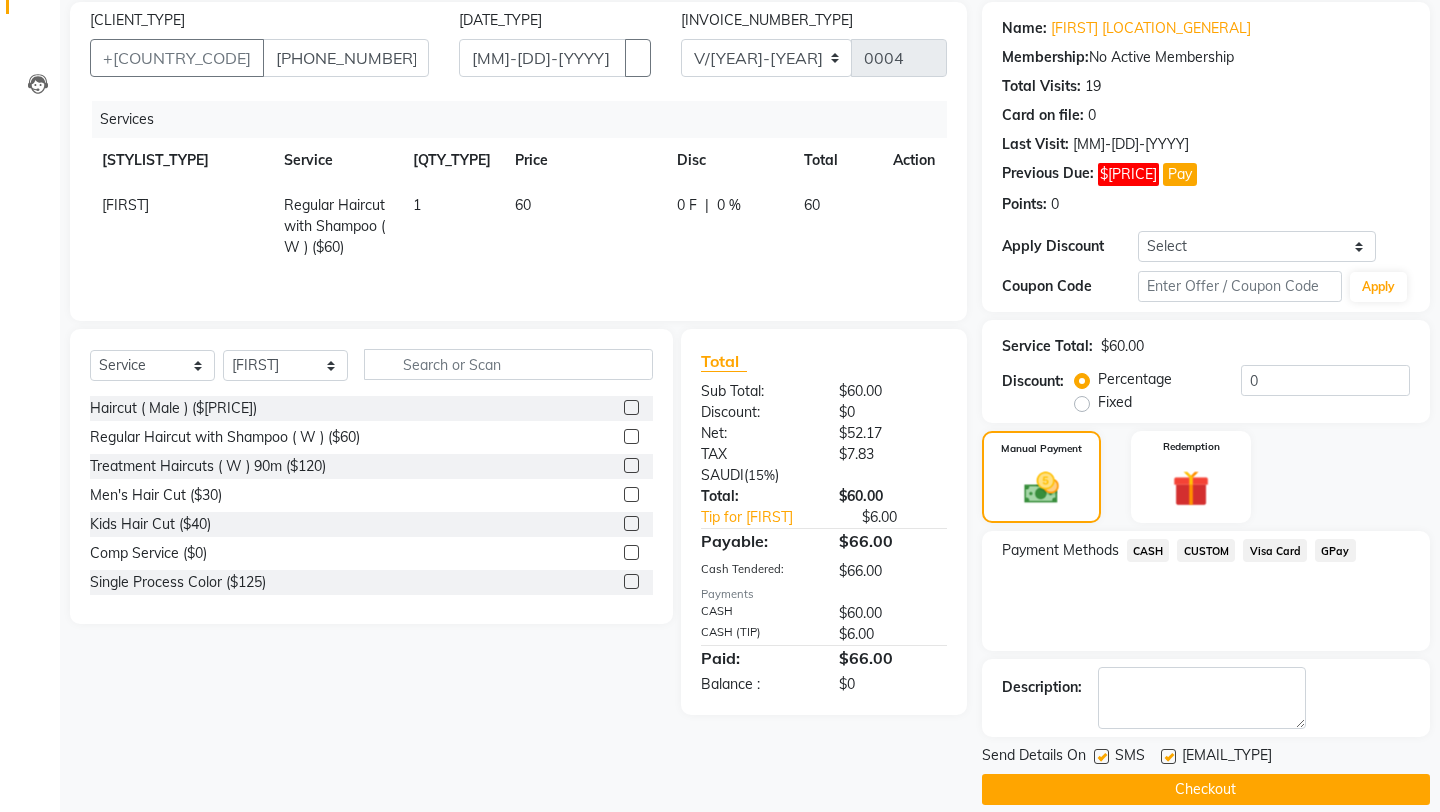 scroll, scrollTop: 155, scrollLeft: 0, axis: vertical 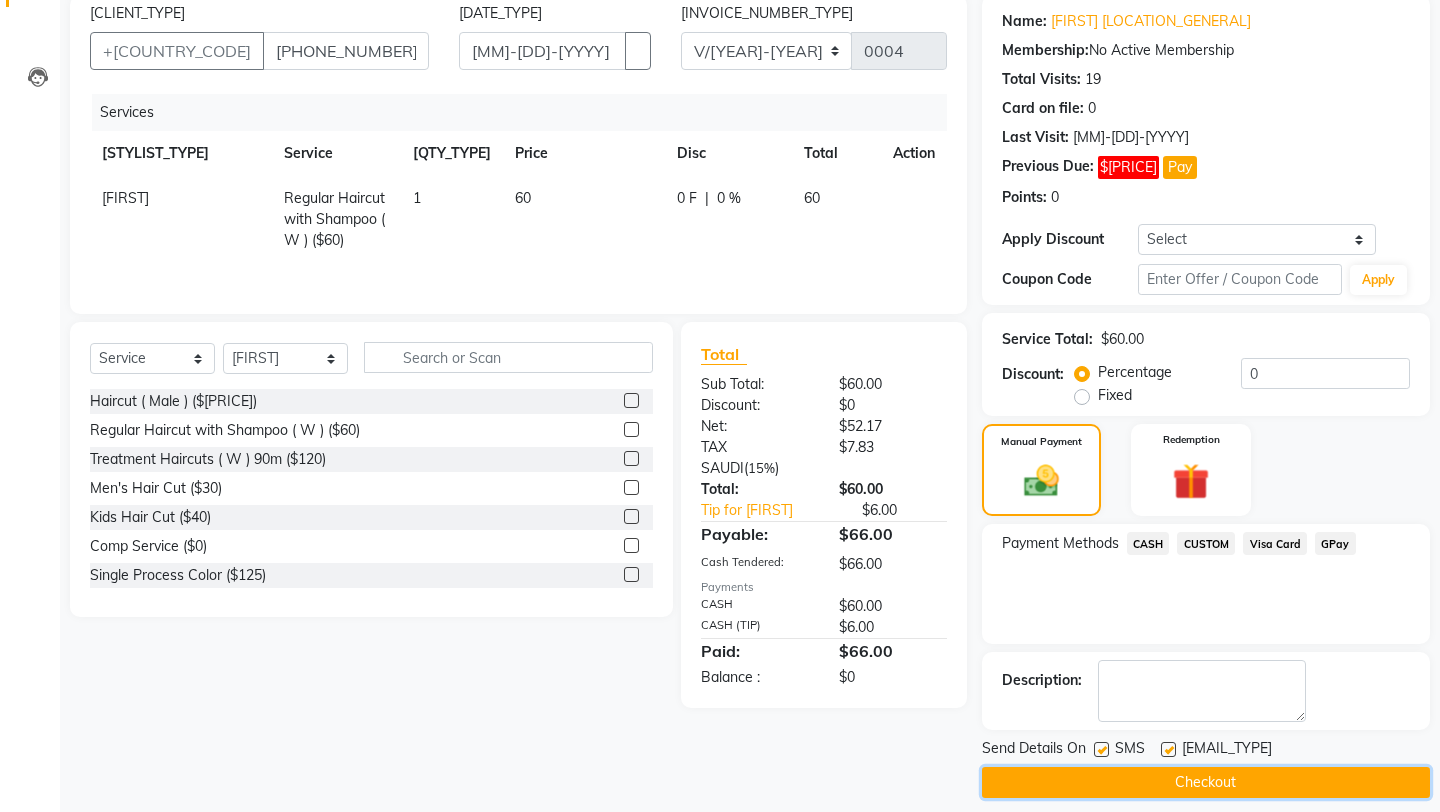 click on "Checkout" at bounding box center (1206, 782) 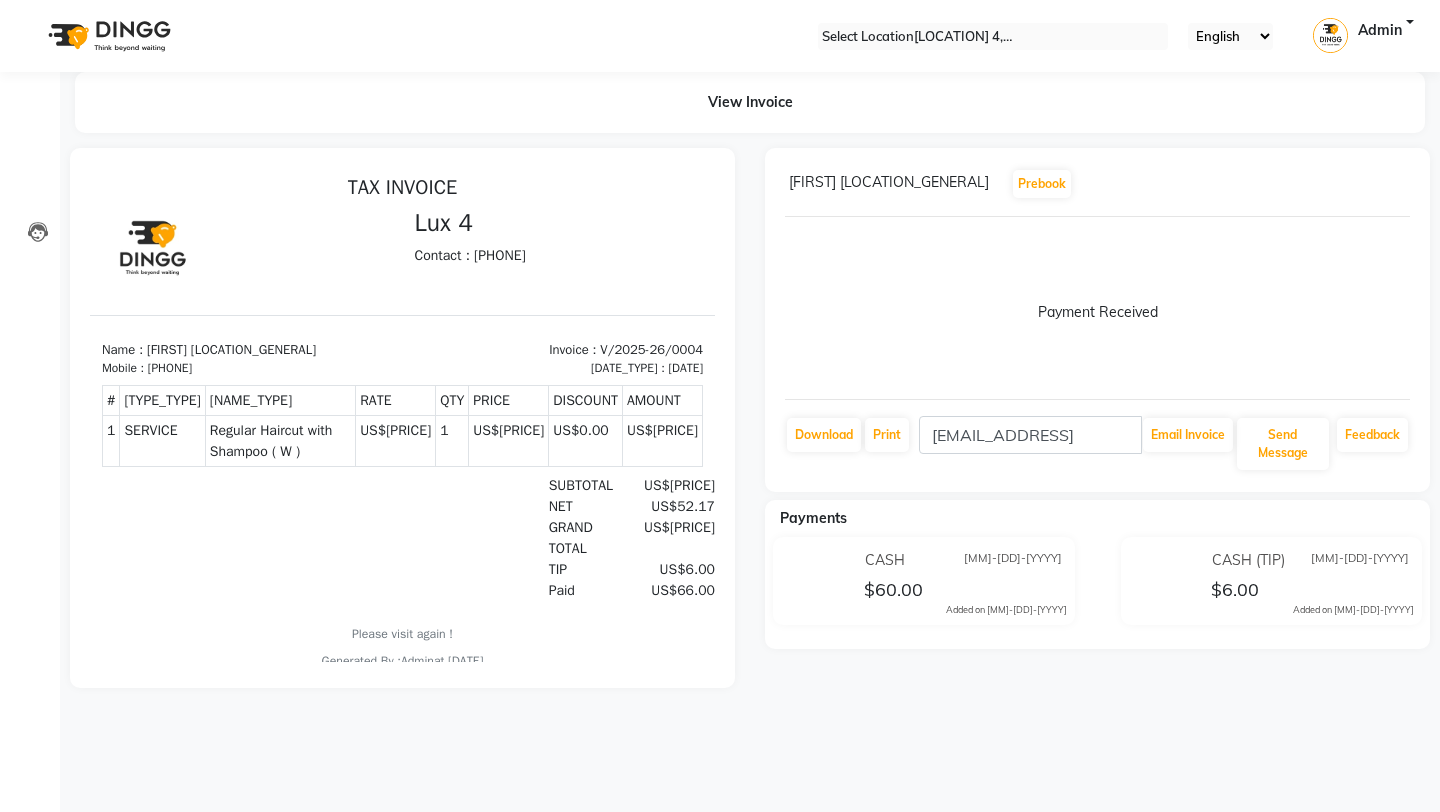 scroll, scrollTop: 0, scrollLeft: 0, axis: both 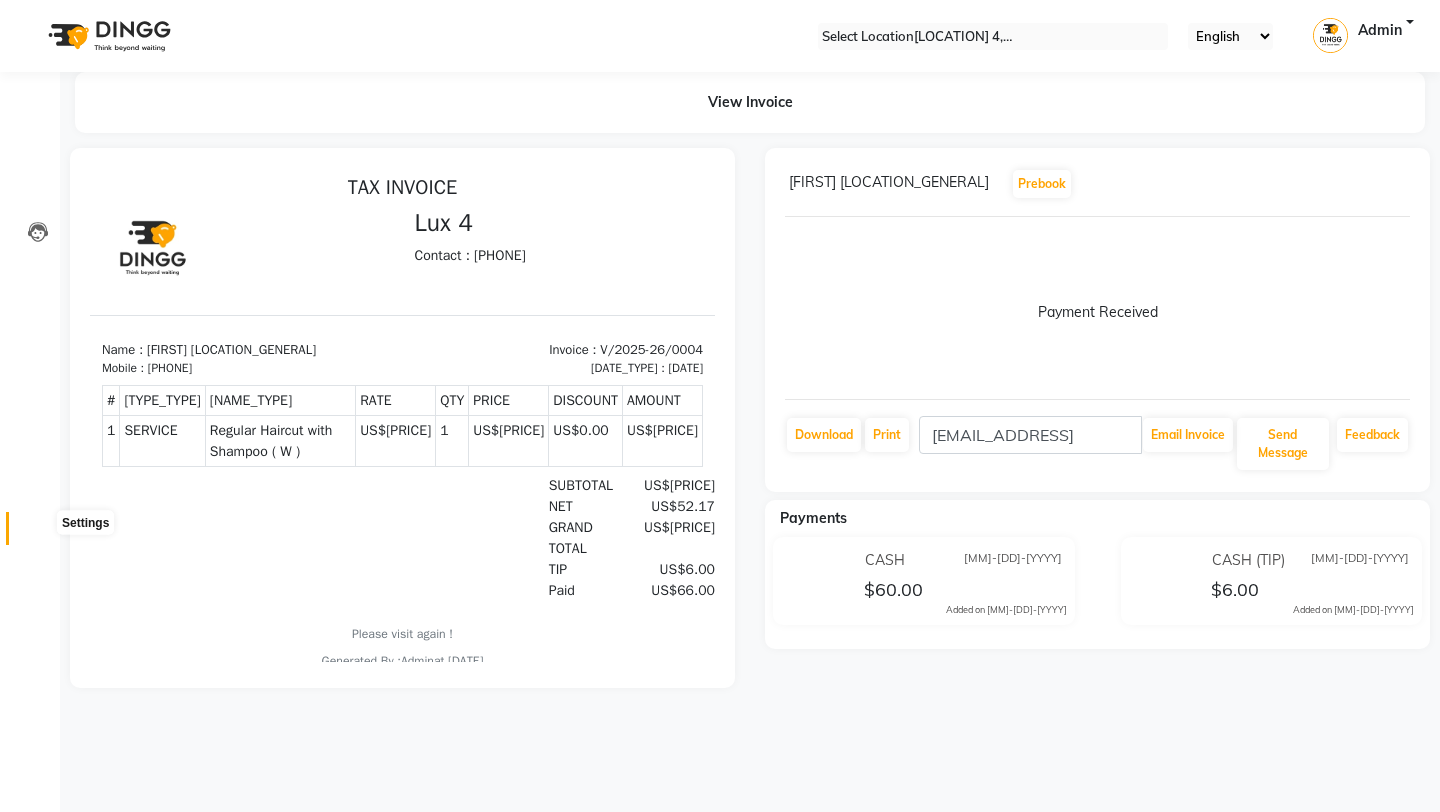 click at bounding box center [38, 533] 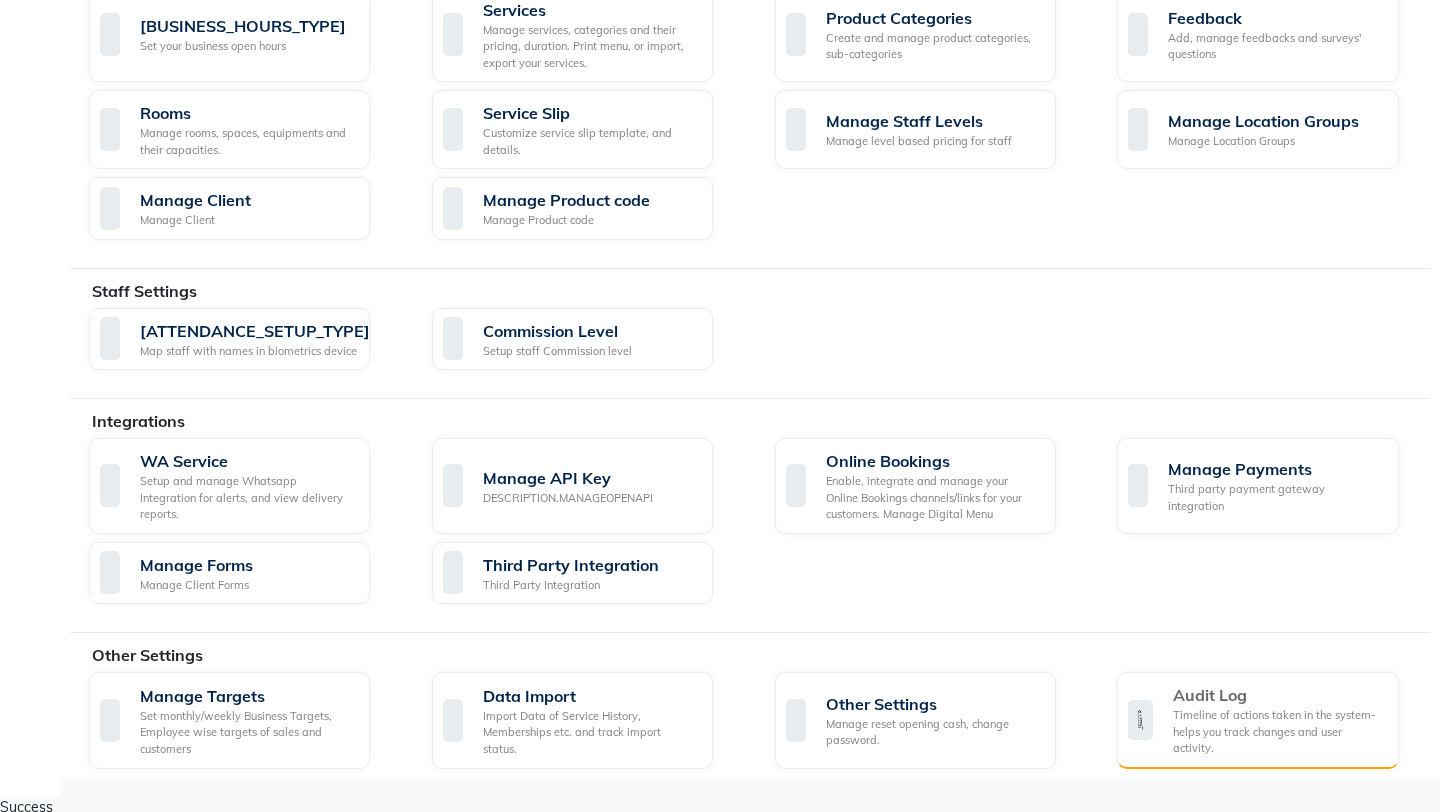 scroll, scrollTop: 833, scrollLeft: 0, axis: vertical 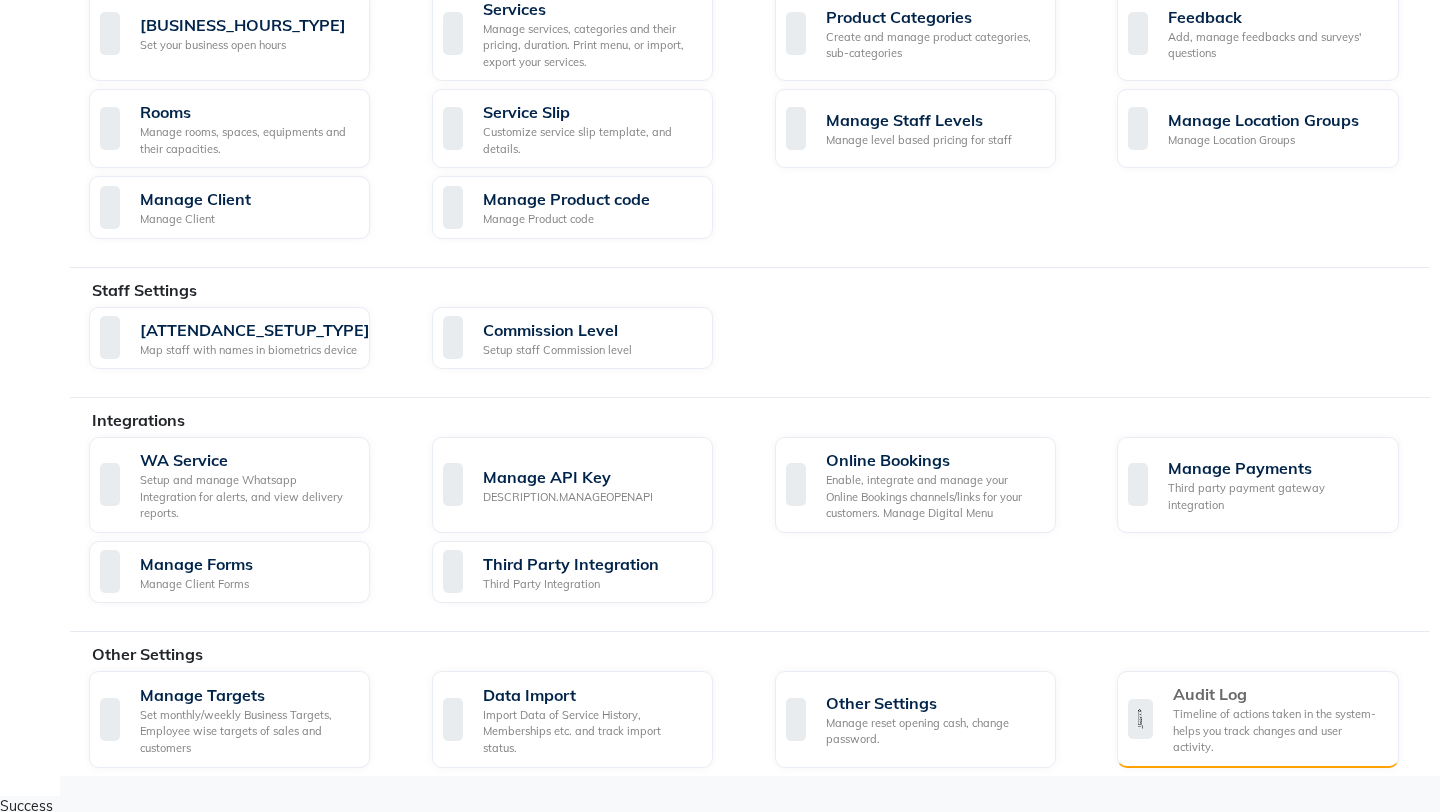 click on "Audit Log Timeline of actions taken in the system- helps you track changes and user activity." at bounding box center (1255, 719) 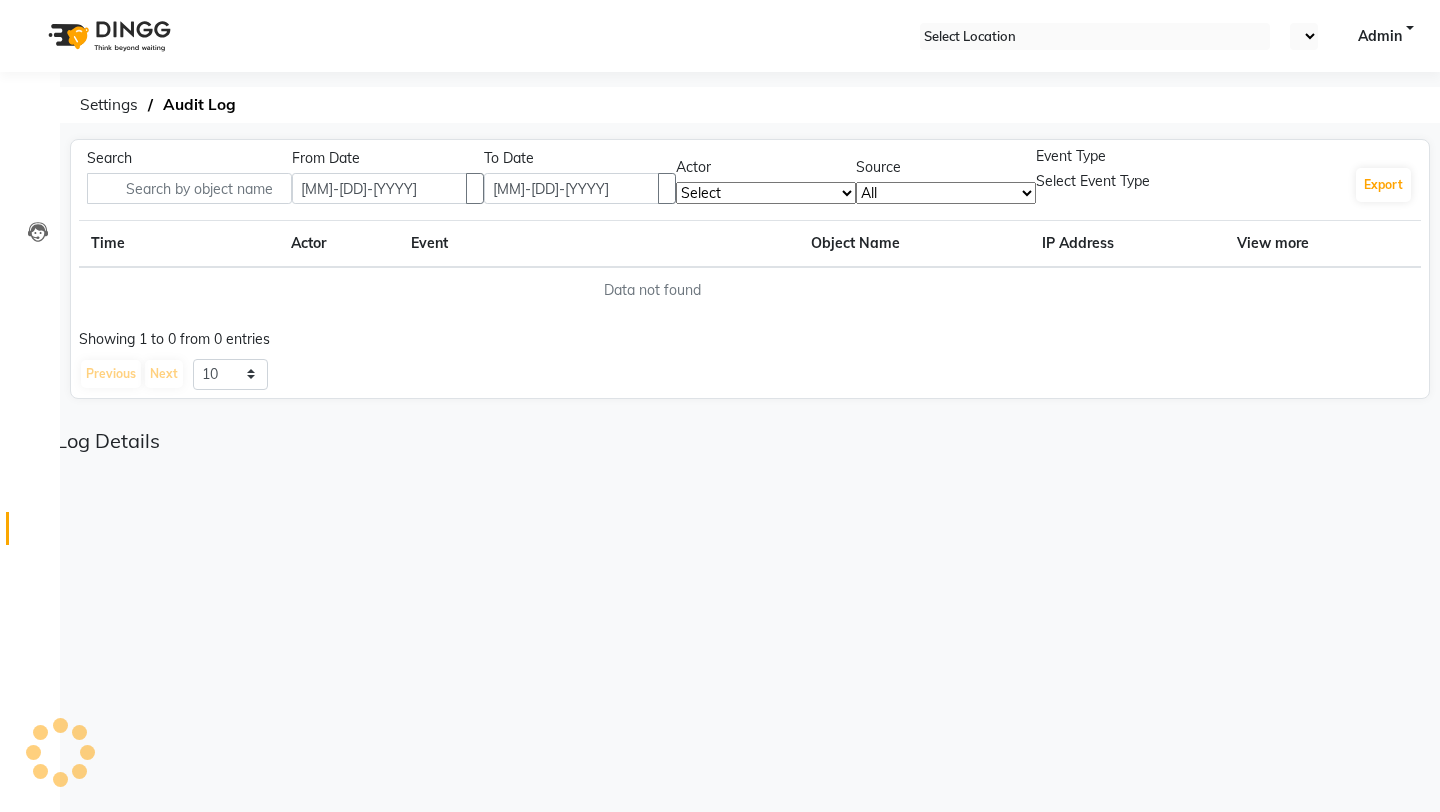 scroll, scrollTop: 0, scrollLeft: 0, axis: both 